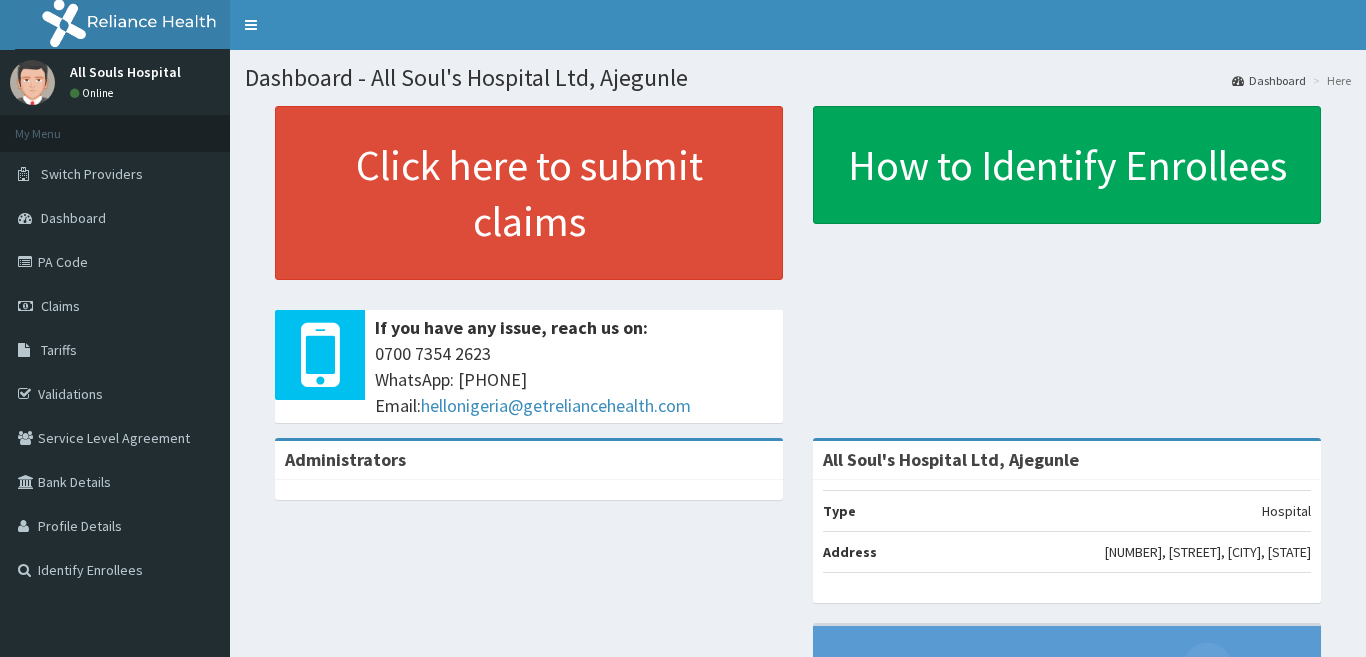 scroll, scrollTop: 0, scrollLeft: 0, axis: both 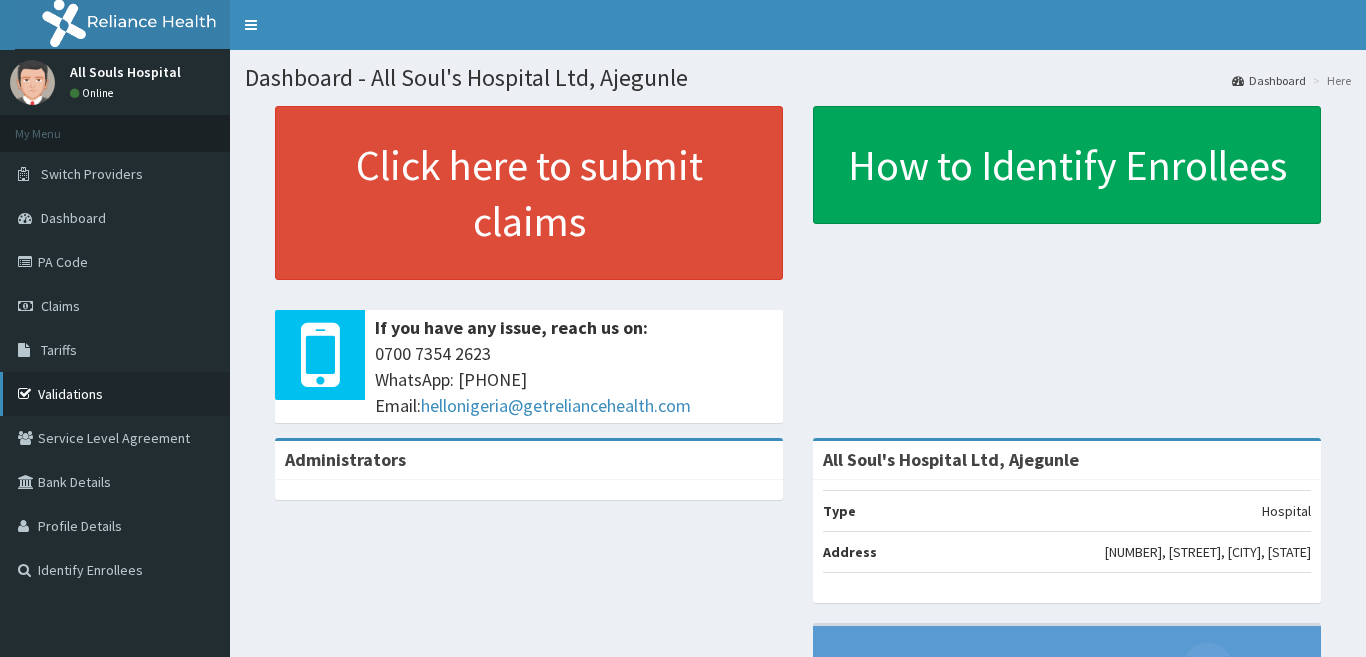 click on "Validations" at bounding box center (115, 394) 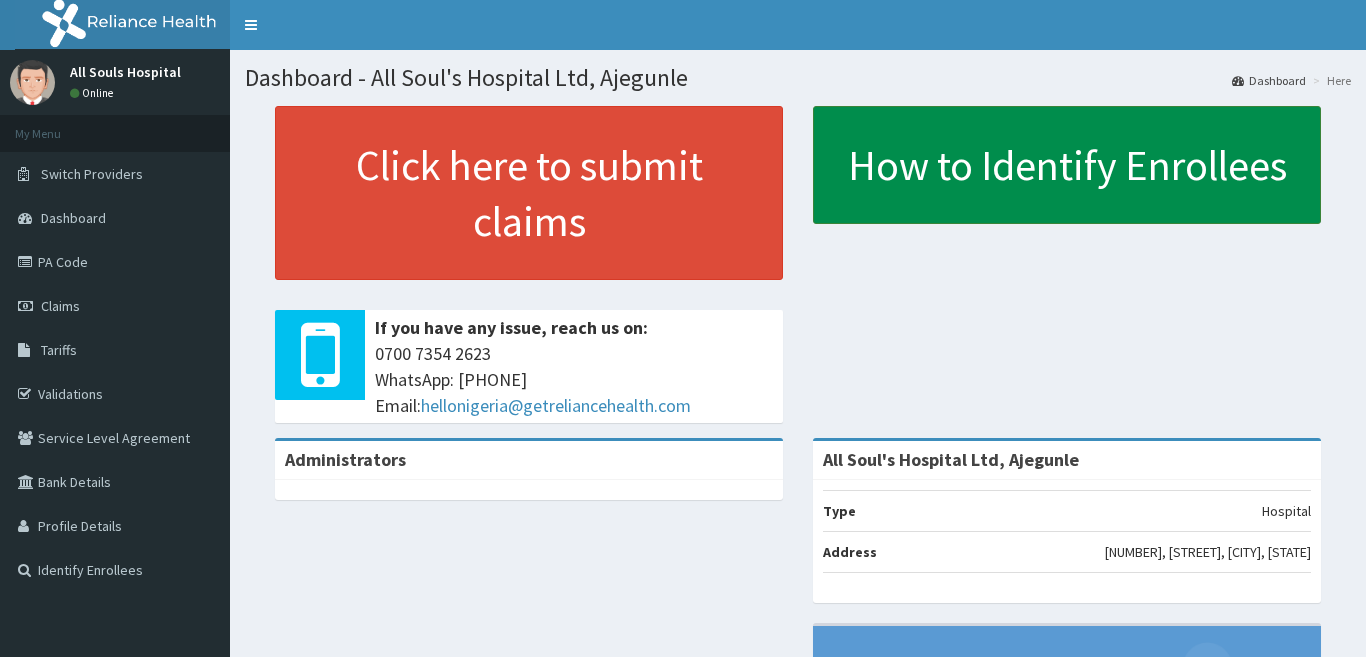 click on "How to Identify Enrollees" at bounding box center [1067, 165] 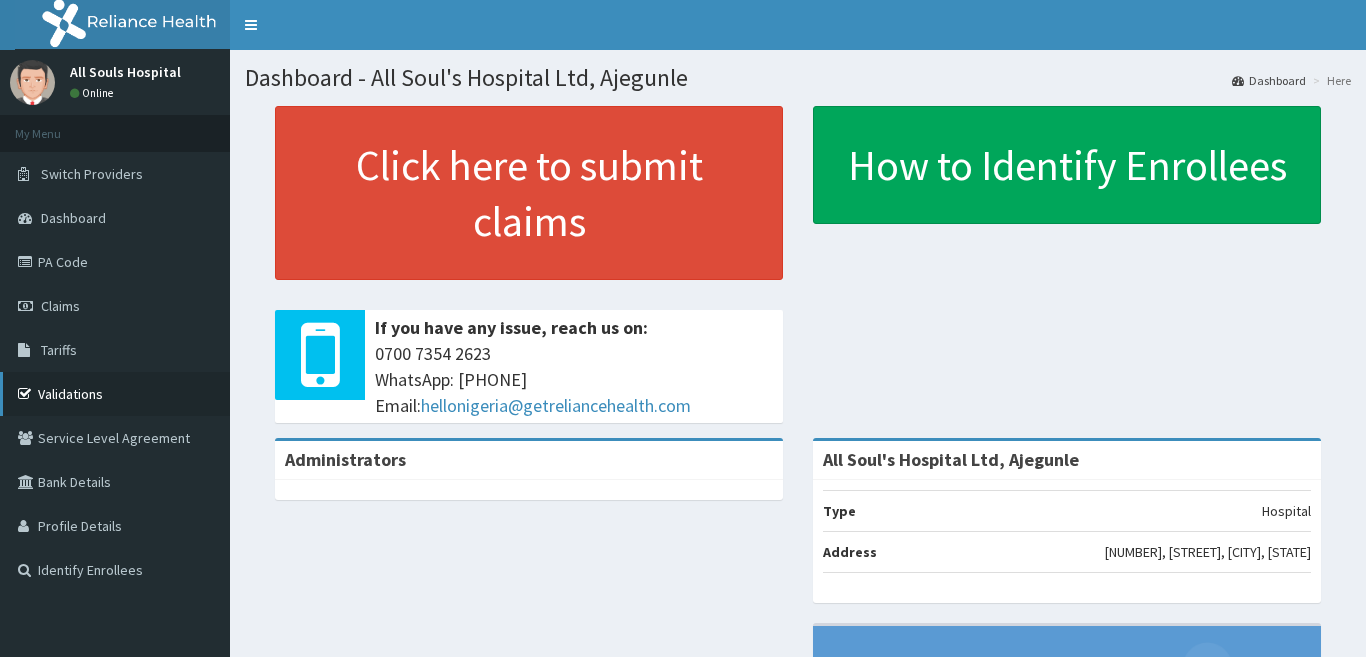 click on "Validations" at bounding box center (115, 394) 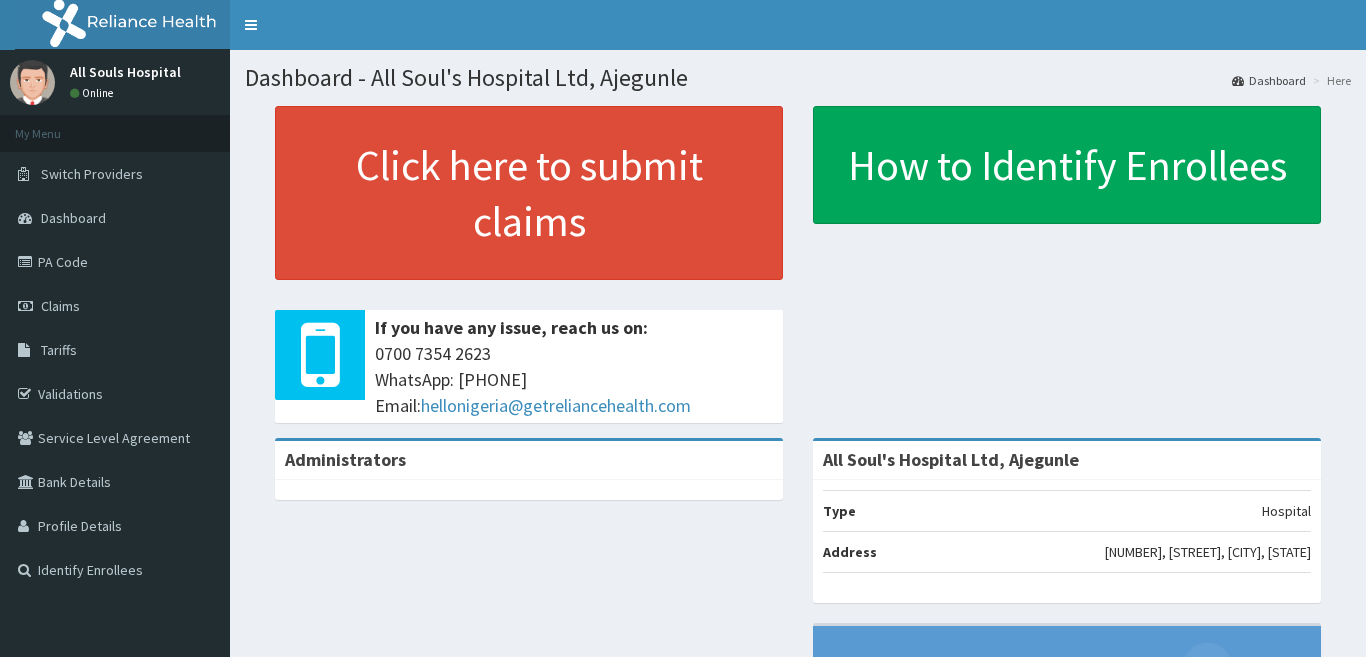 scroll, scrollTop: 0, scrollLeft: 0, axis: both 